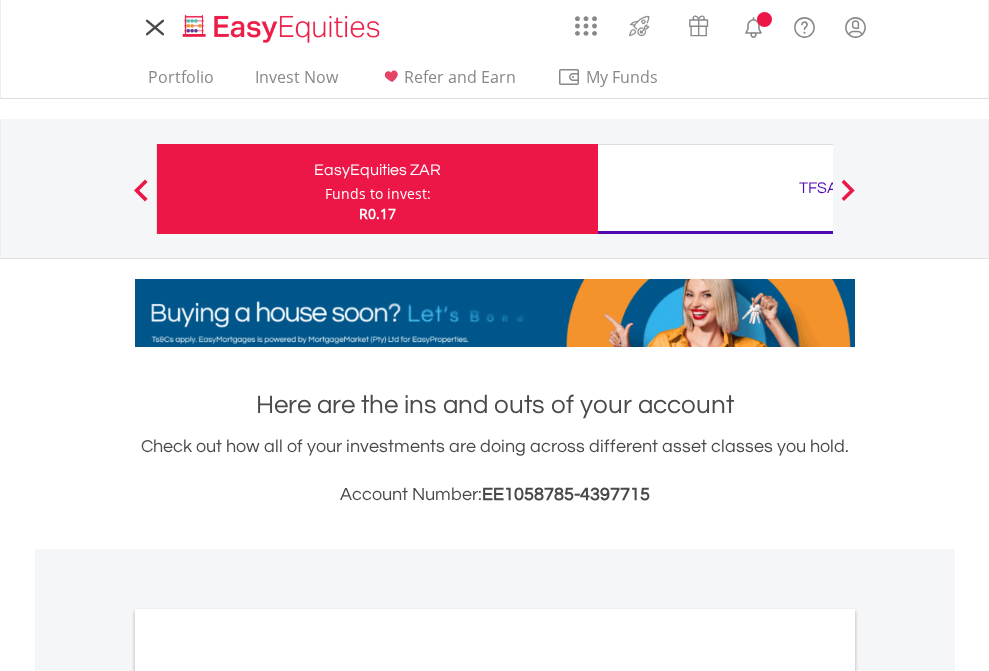 scroll, scrollTop: 0, scrollLeft: 0, axis: both 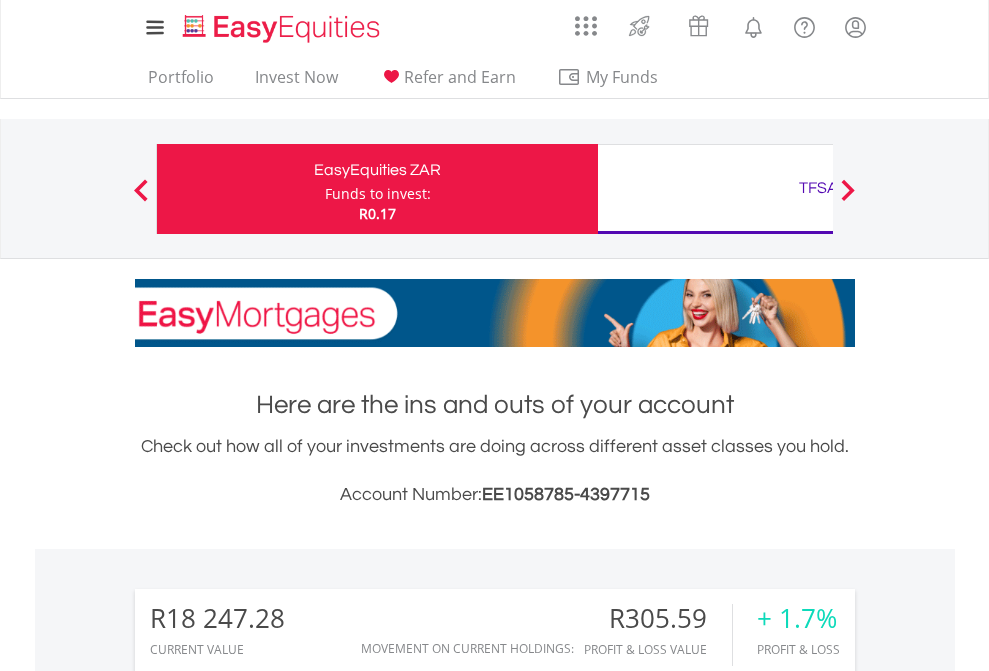 click on "Funds to invest:" at bounding box center (378, 194) 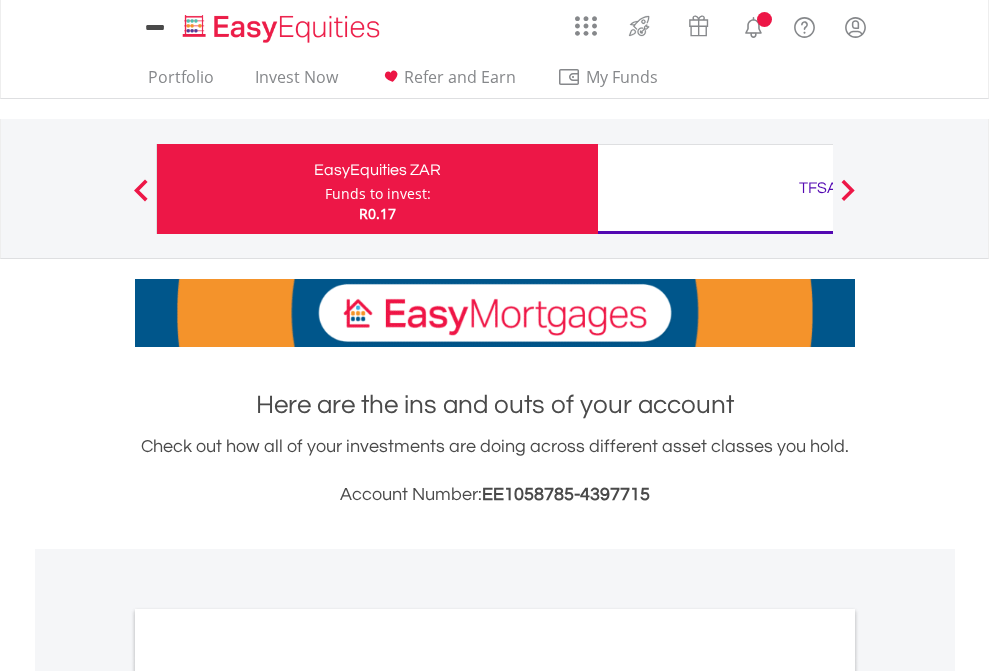 scroll, scrollTop: 0, scrollLeft: 0, axis: both 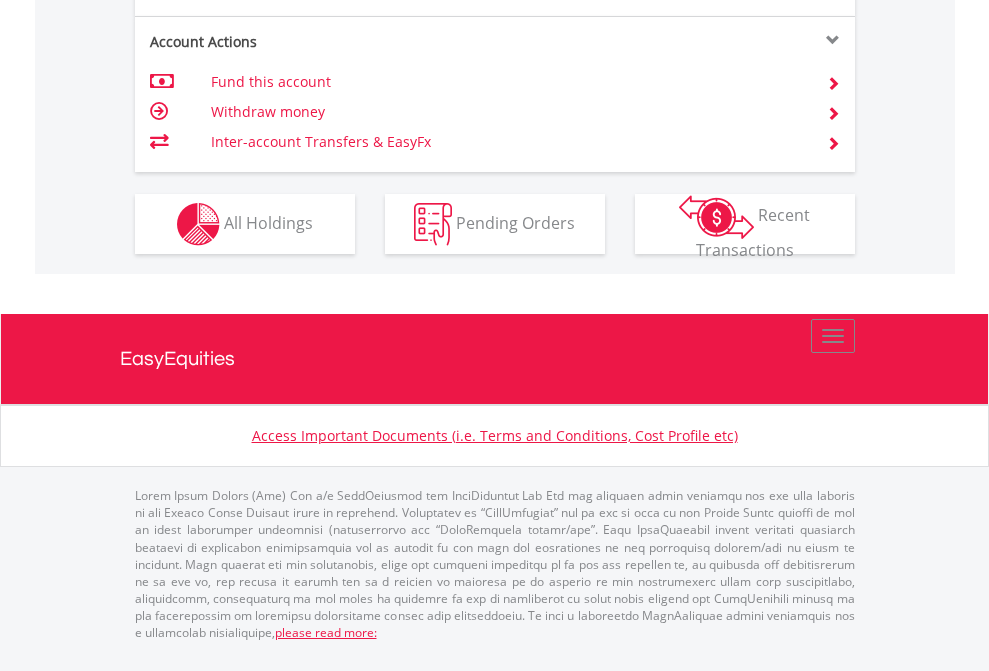 click on "Investment types" at bounding box center (706, -337) 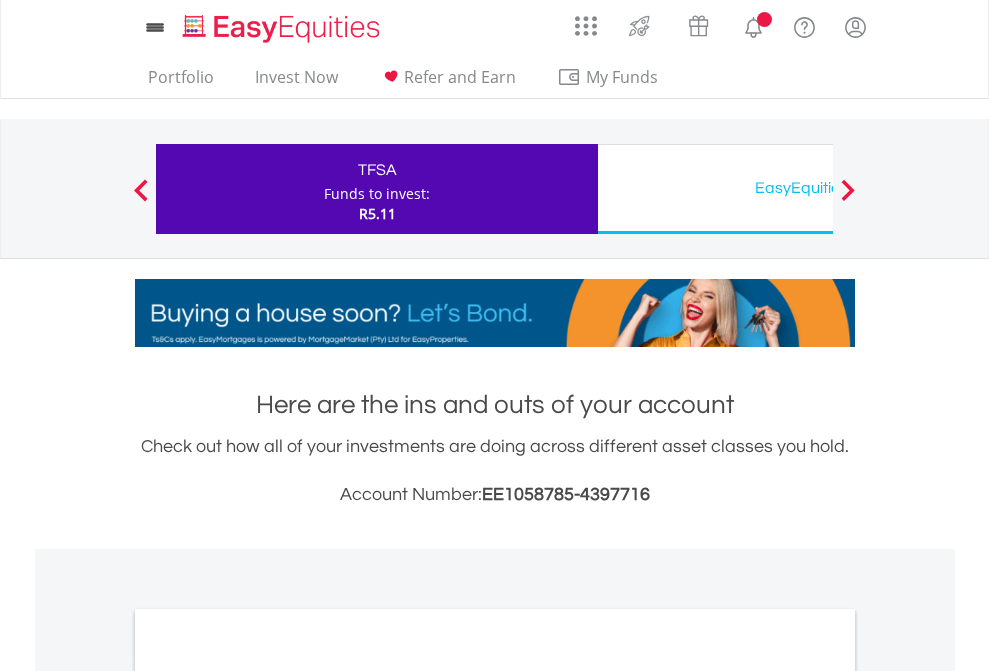 scroll, scrollTop: 0, scrollLeft: 0, axis: both 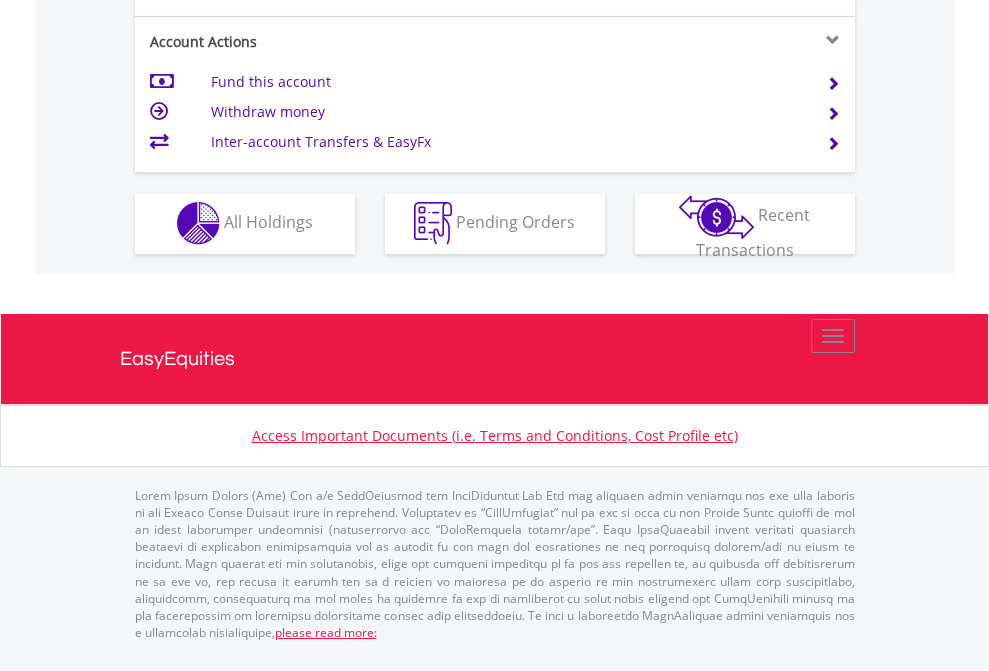 click on "Investment types" at bounding box center [706, -337] 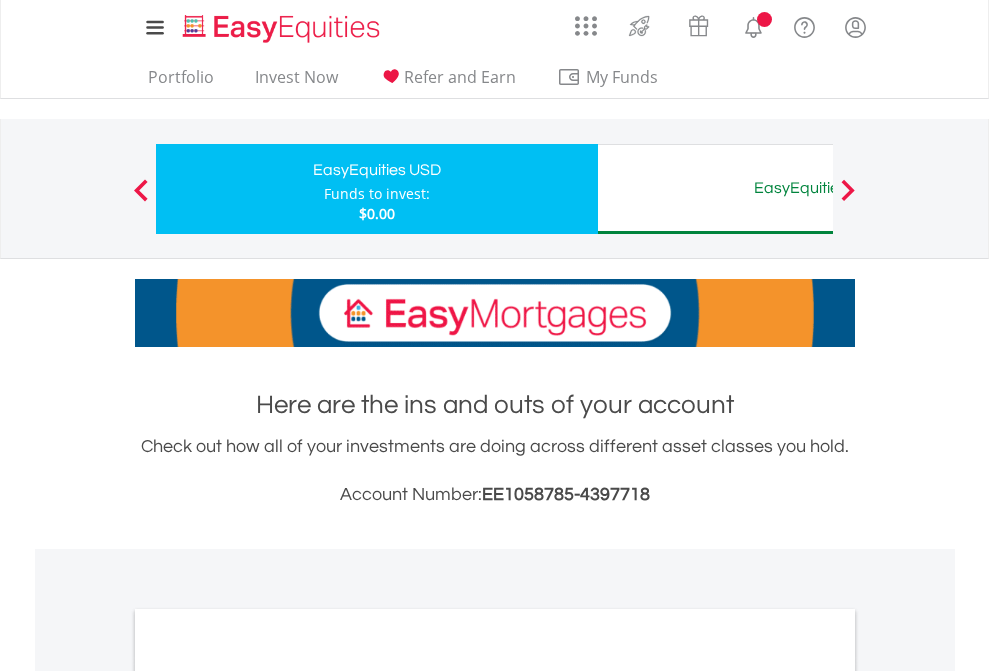 scroll, scrollTop: 0, scrollLeft: 0, axis: both 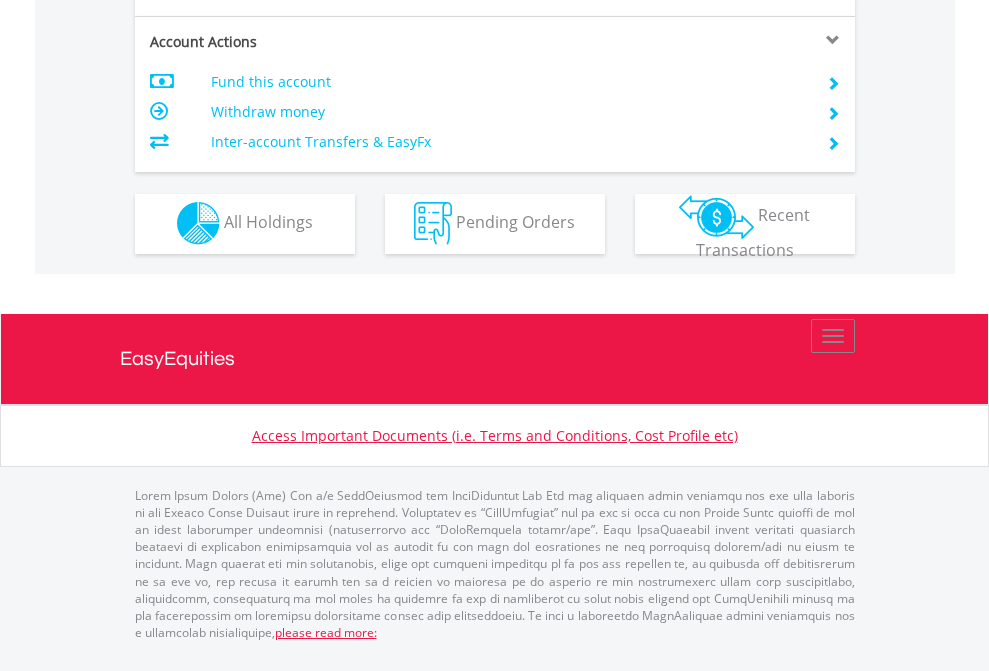 click on "Investment types" at bounding box center [706, -353] 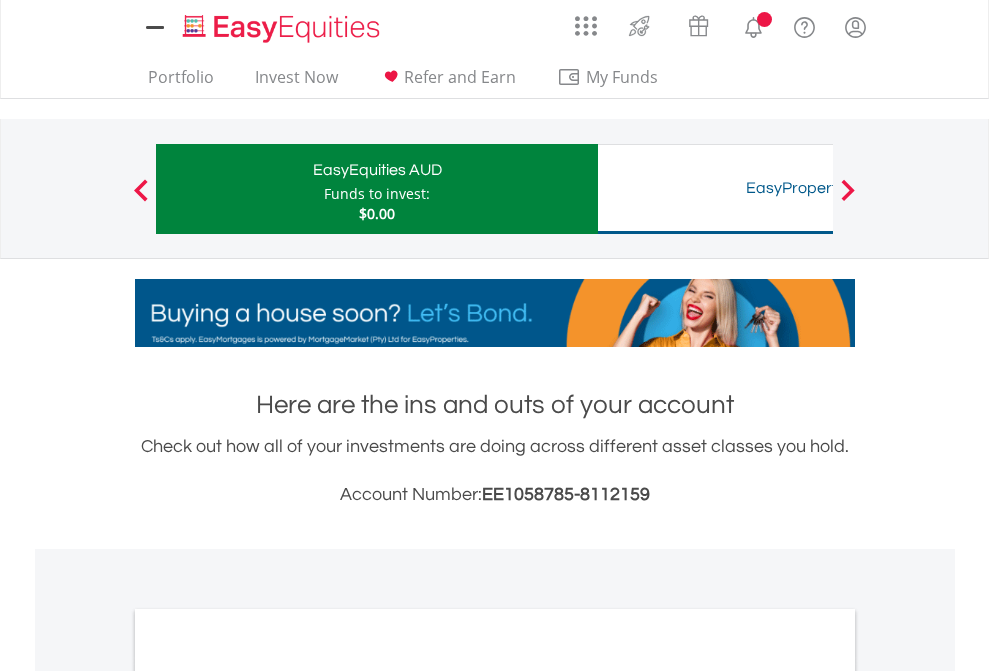 scroll, scrollTop: 0, scrollLeft: 0, axis: both 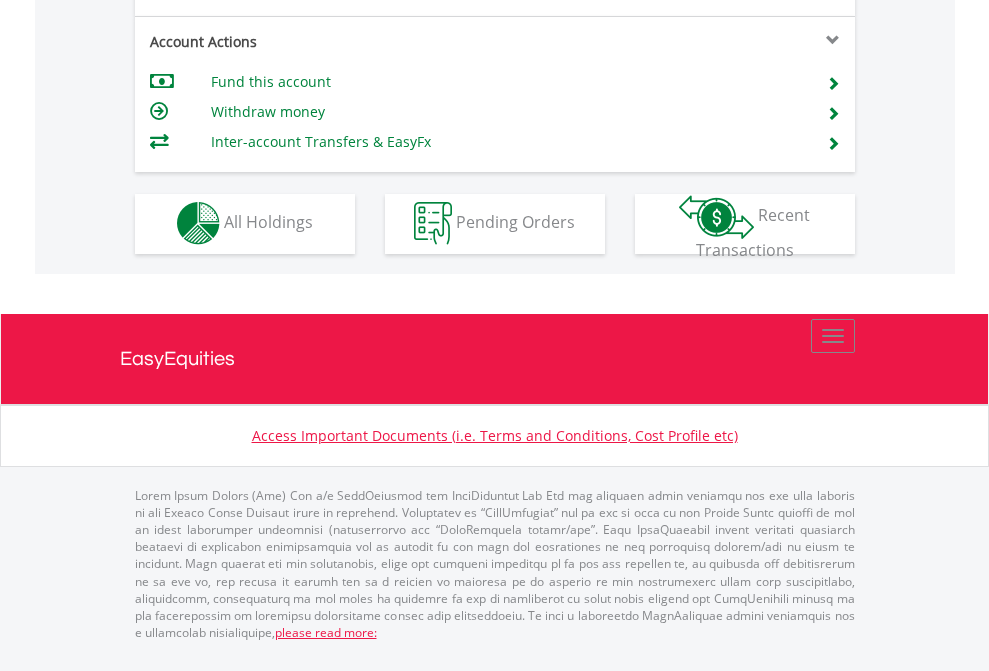 click on "Investment types" at bounding box center [706, -353] 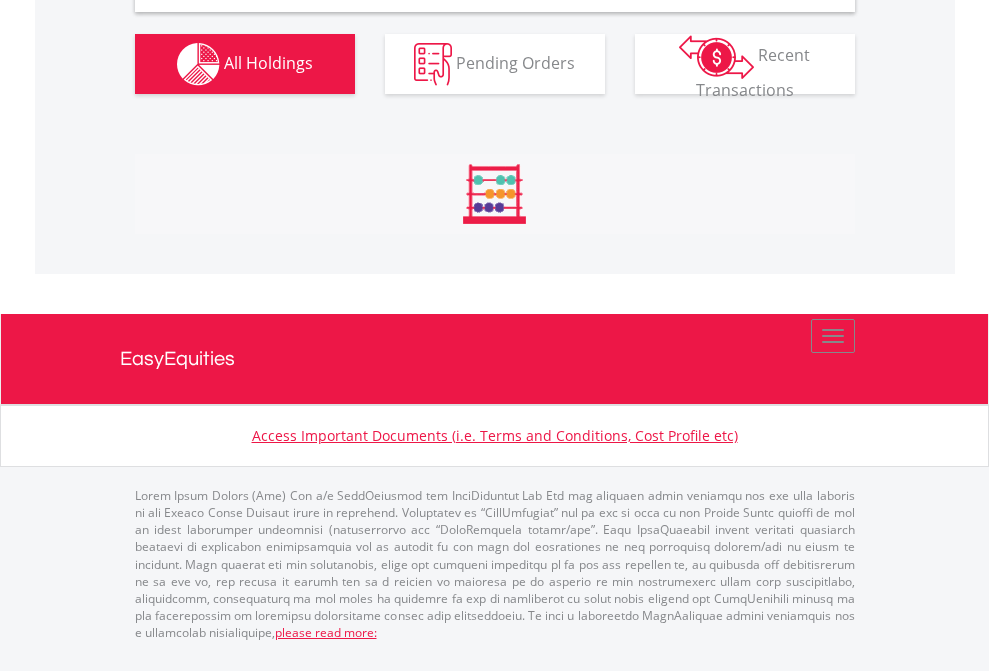 scroll, scrollTop: 1933, scrollLeft: 0, axis: vertical 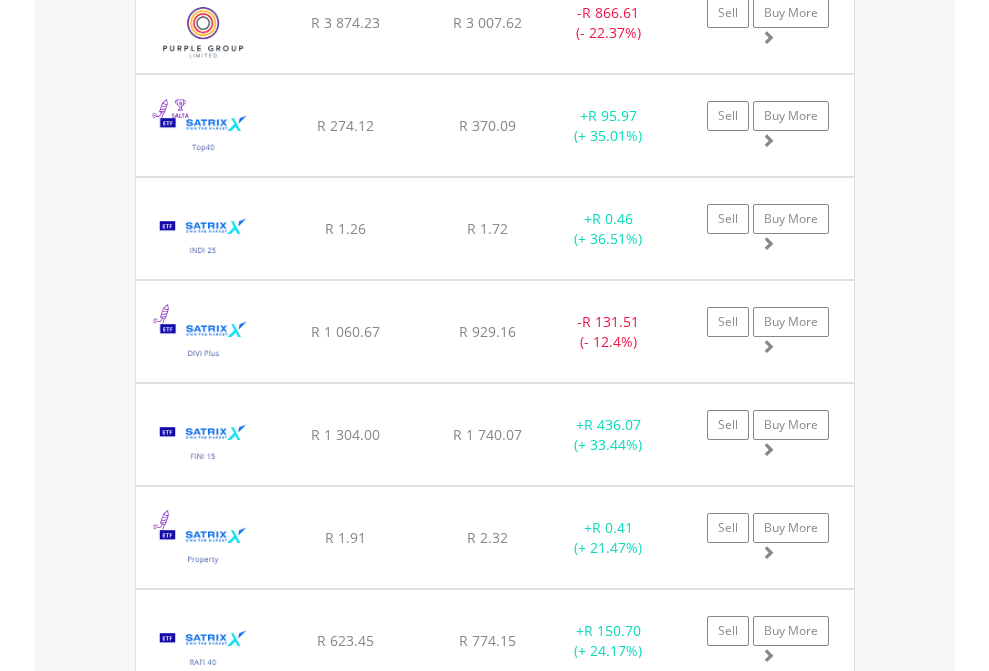 click on "TFSA" at bounding box center [818, -1745] 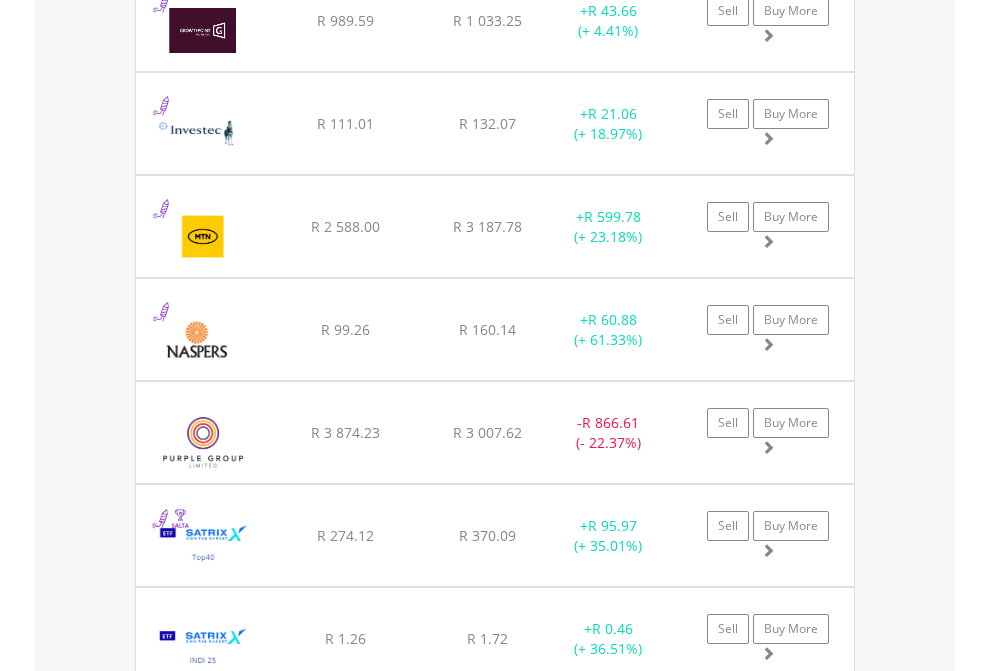 scroll, scrollTop: 144, scrollLeft: 0, axis: vertical 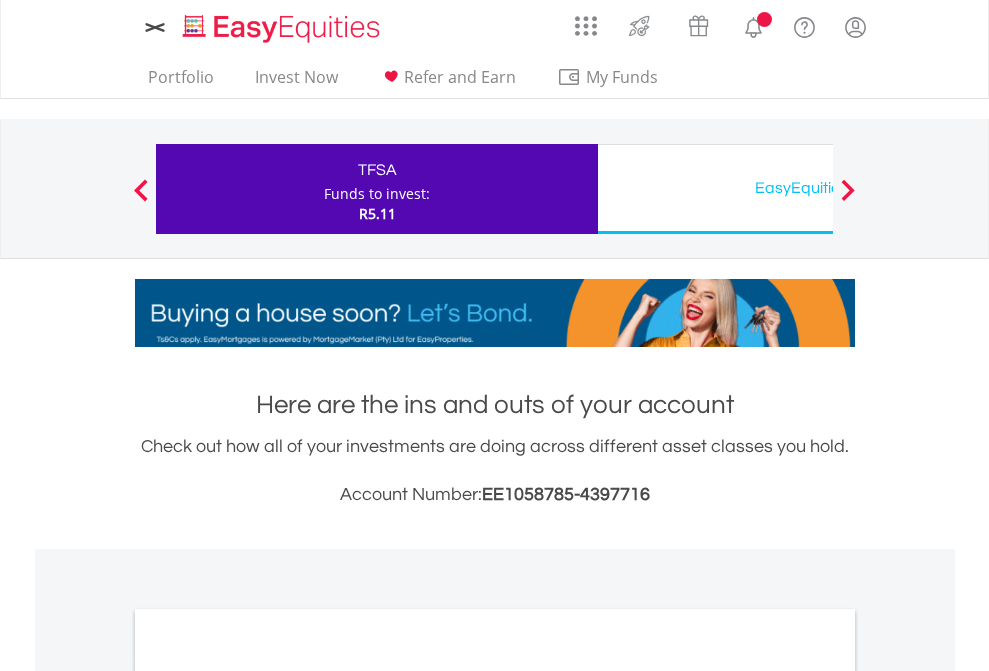 click on "All Holdings" at bounding box center [268, 1096] 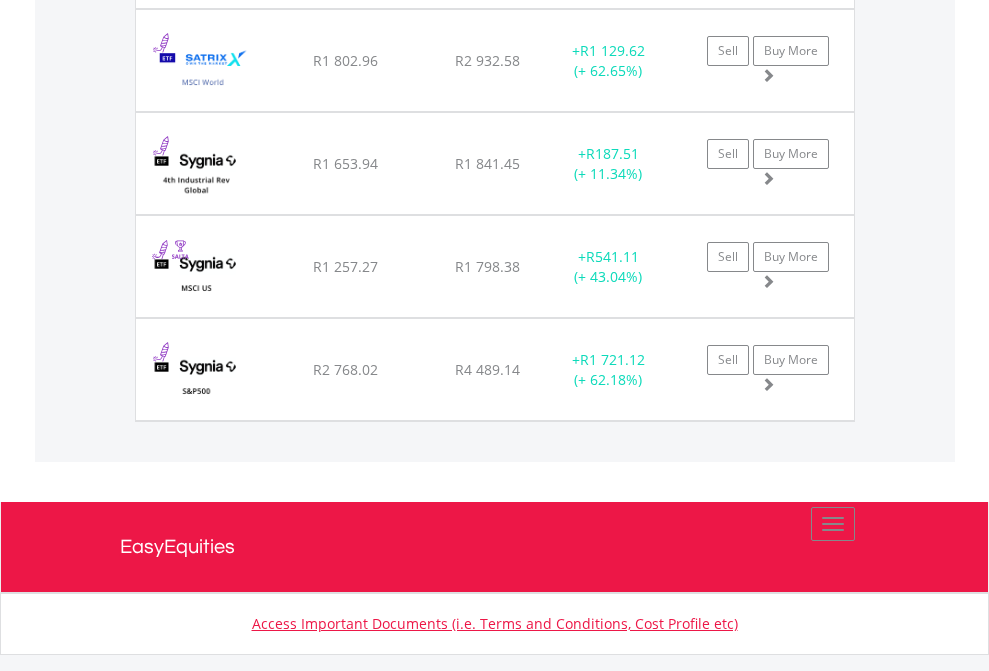 click on "EasyEquities USD" at bounding box center (818, -1745) 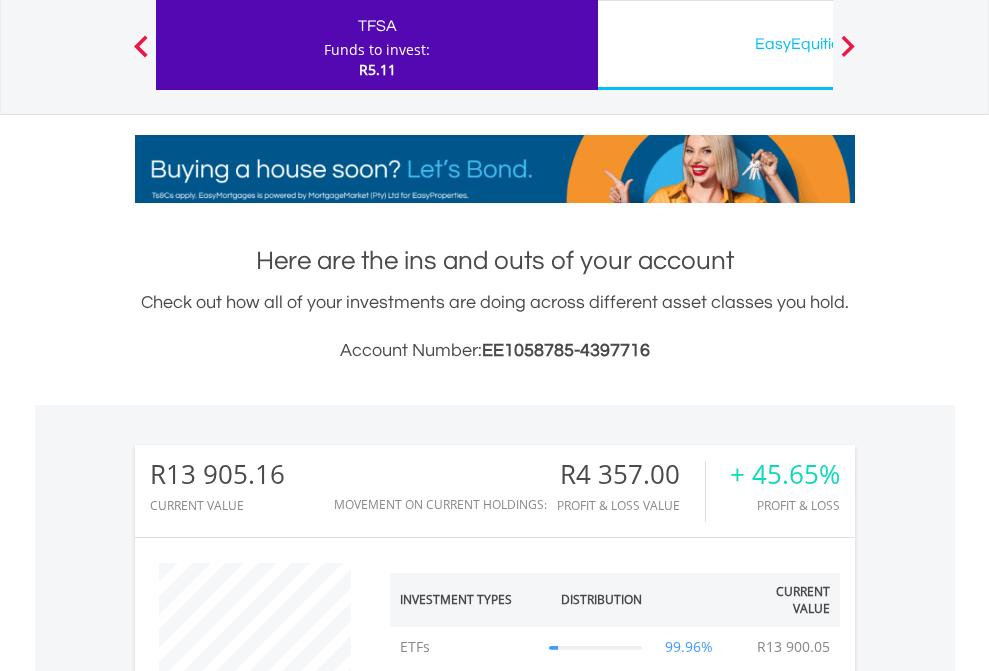 scroll, scrollTop: 999808, scrollLeft: 999687, axis: both 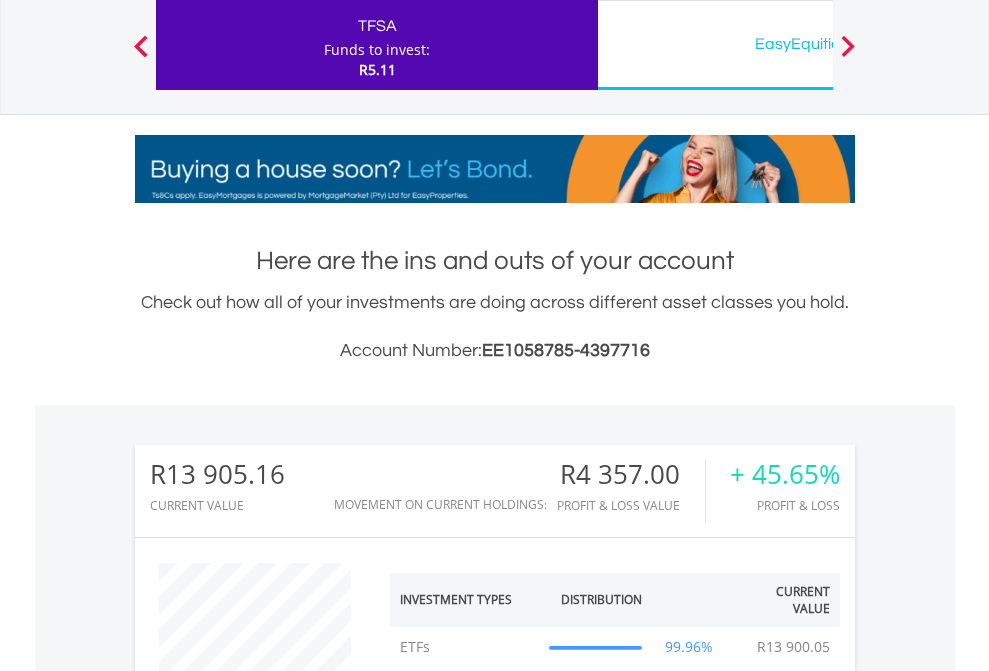 click on "All Holdings" at bounding box center (268, 1402) 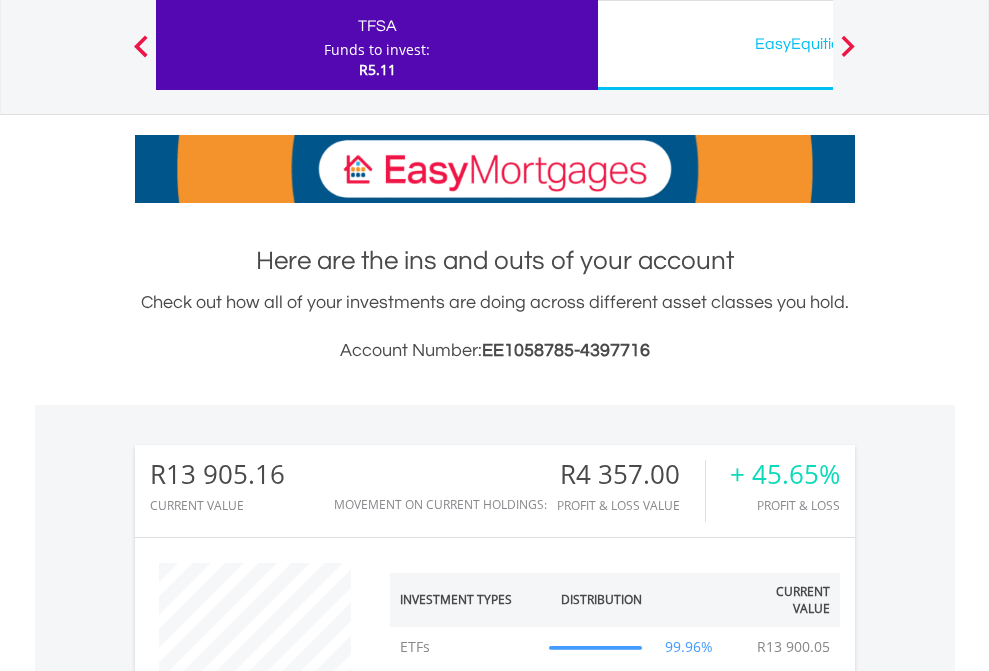 scroll, scrollTop: 1573, scrollLeft: 0, axis: vertical 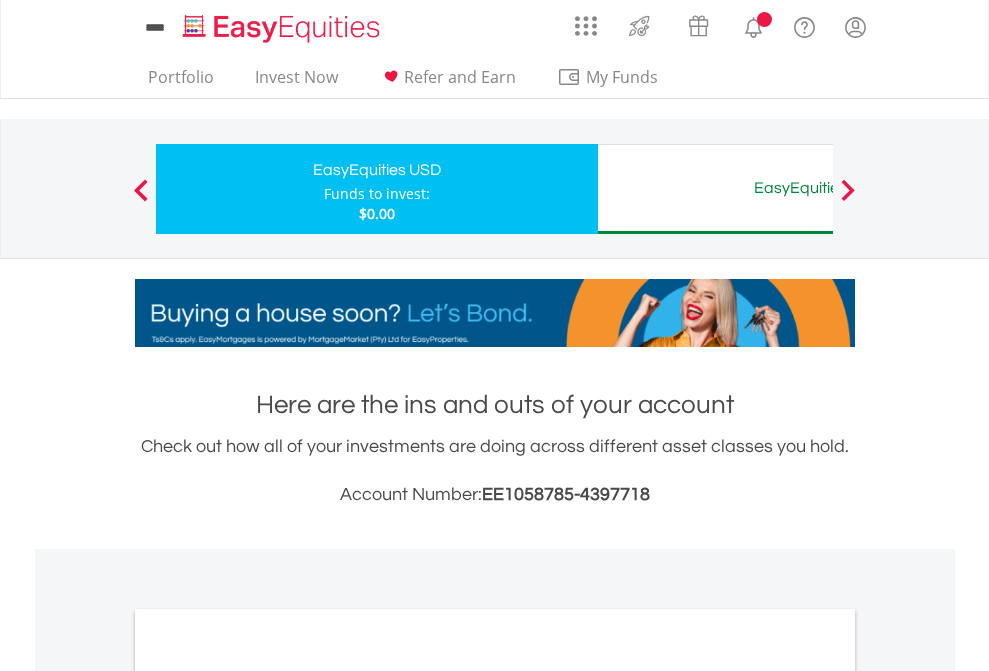 click on "EasyEquities AUD" at bounding box center (818, 188) 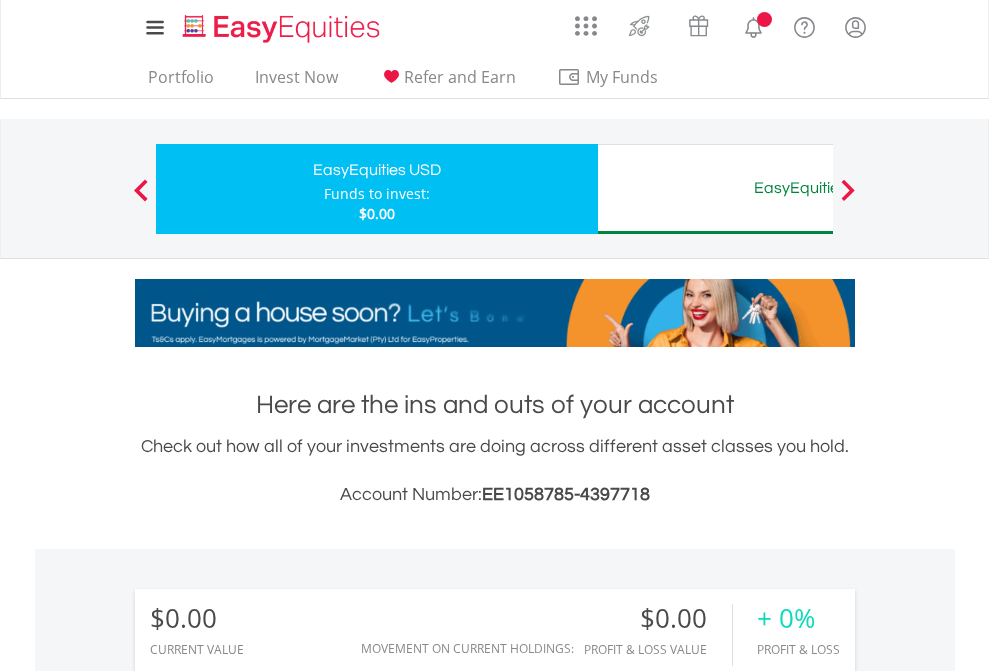 scroll, scrollTop: 999808, scrollLeft: 999687, axis: both 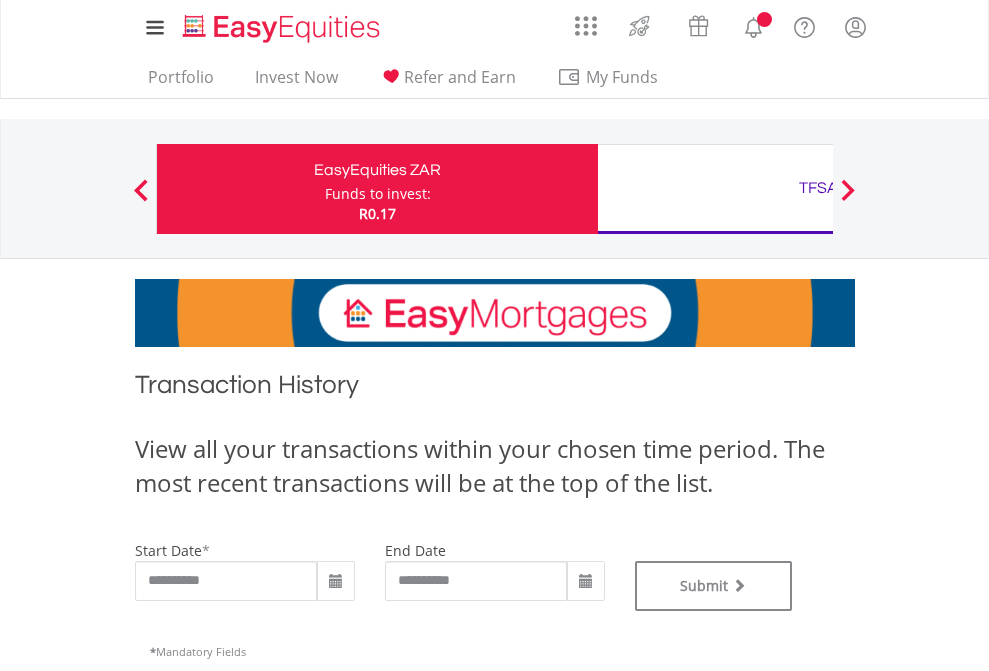 type on "**********" 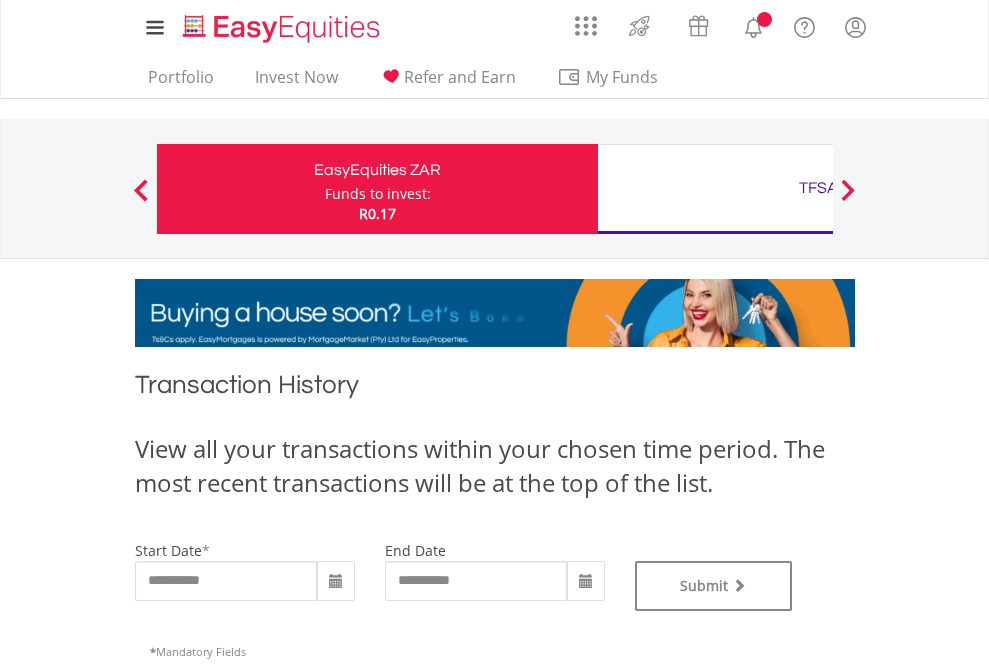 type on "**********" 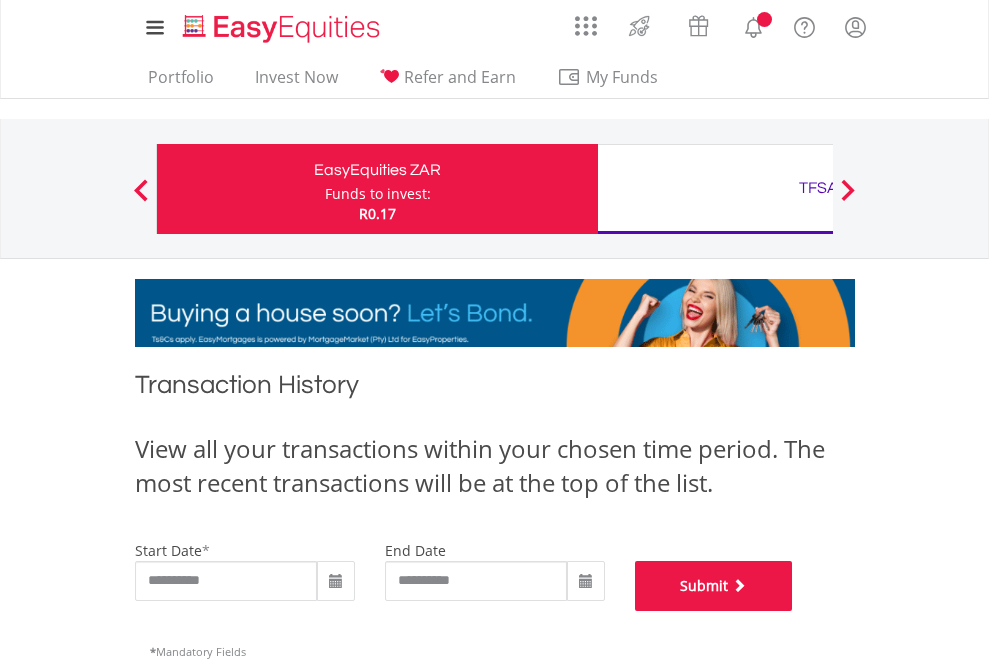 click on "Submit" at bounding box center (714, 586) 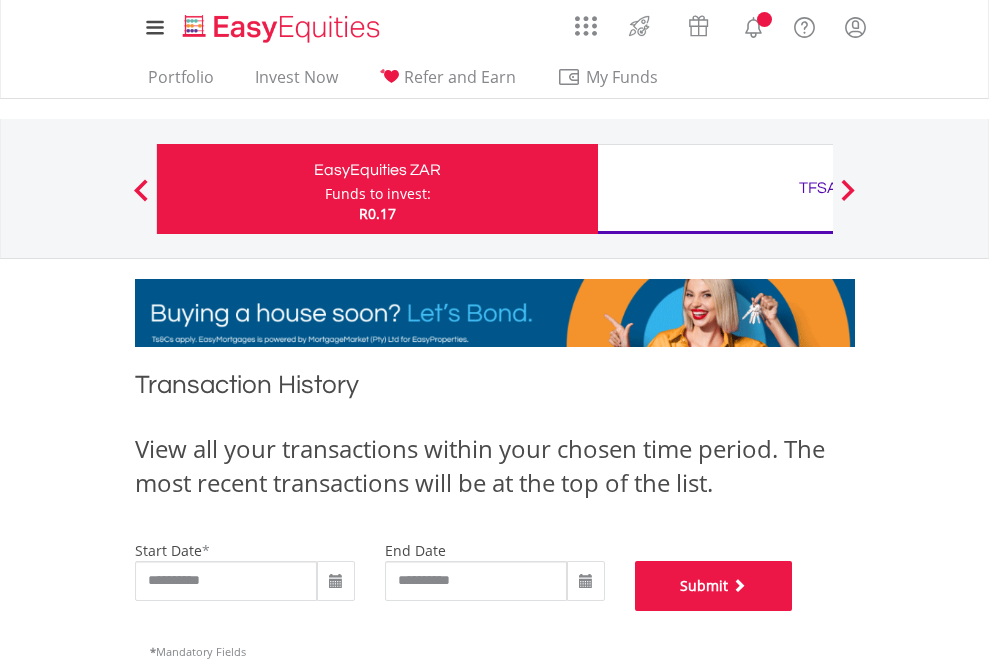 scroll, scrollTop: 811, scrollLeft: 0, axis: vertical 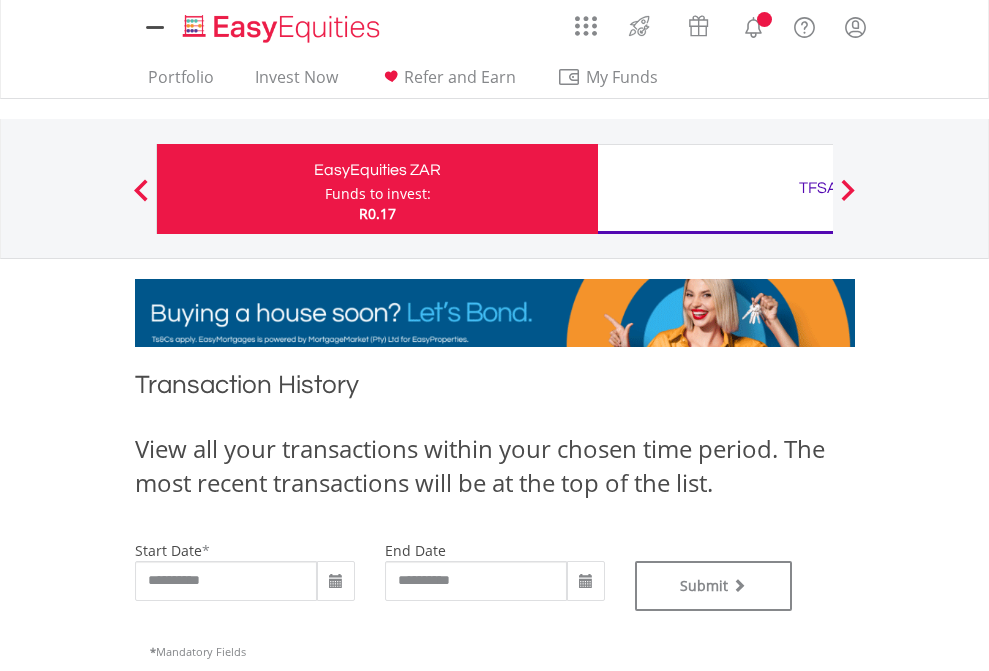 click on "TFSA" at bounding box center [818, 188] 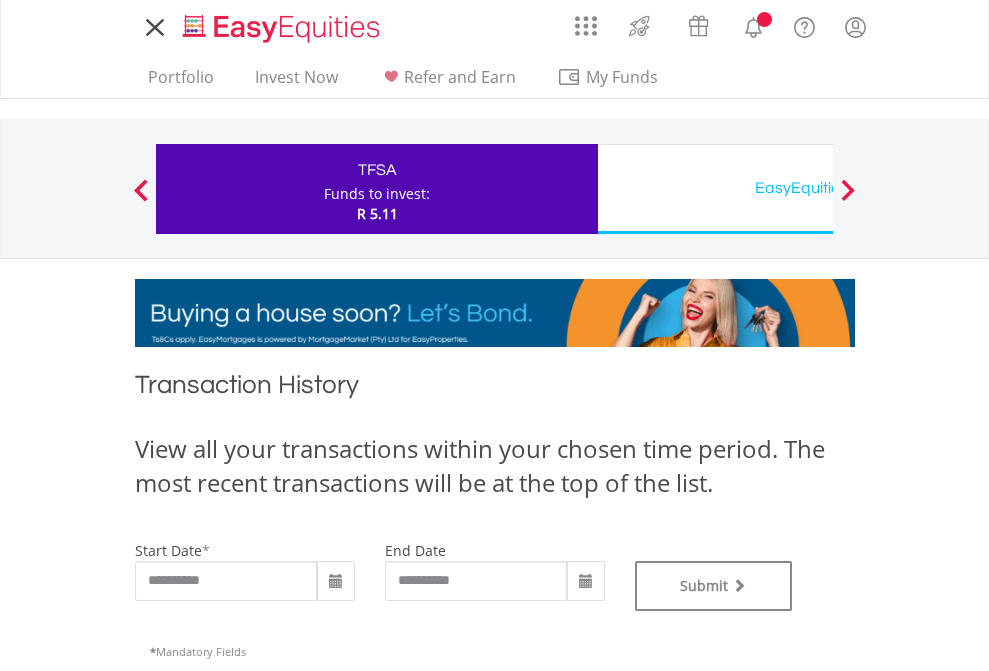 scroll, scrollTop: 0, scrollLeft: 0, axis: both 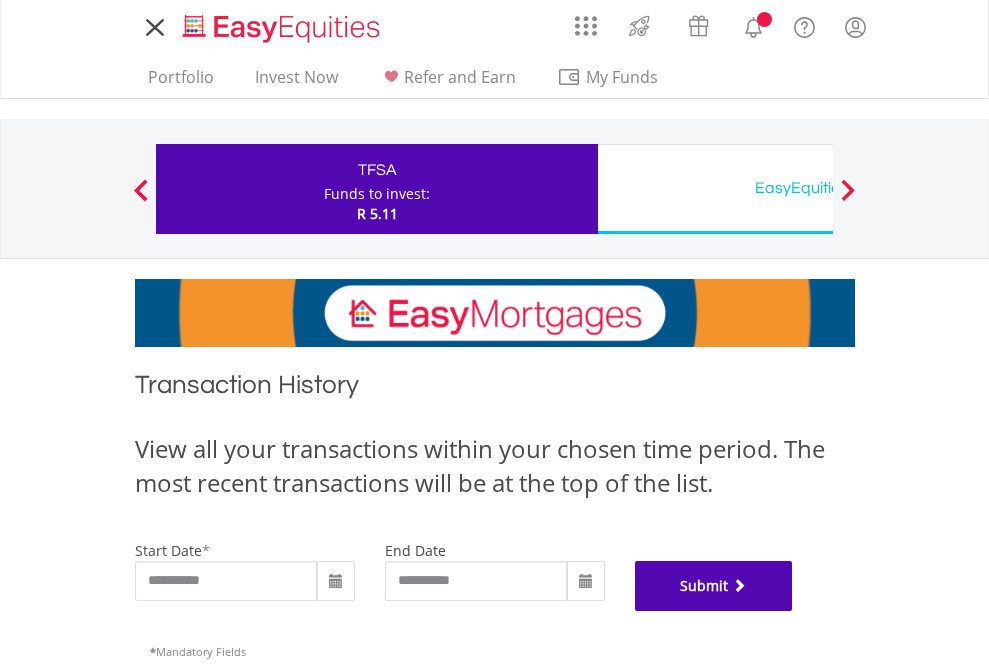 click on "Submit" at bounding box center (714, 586) 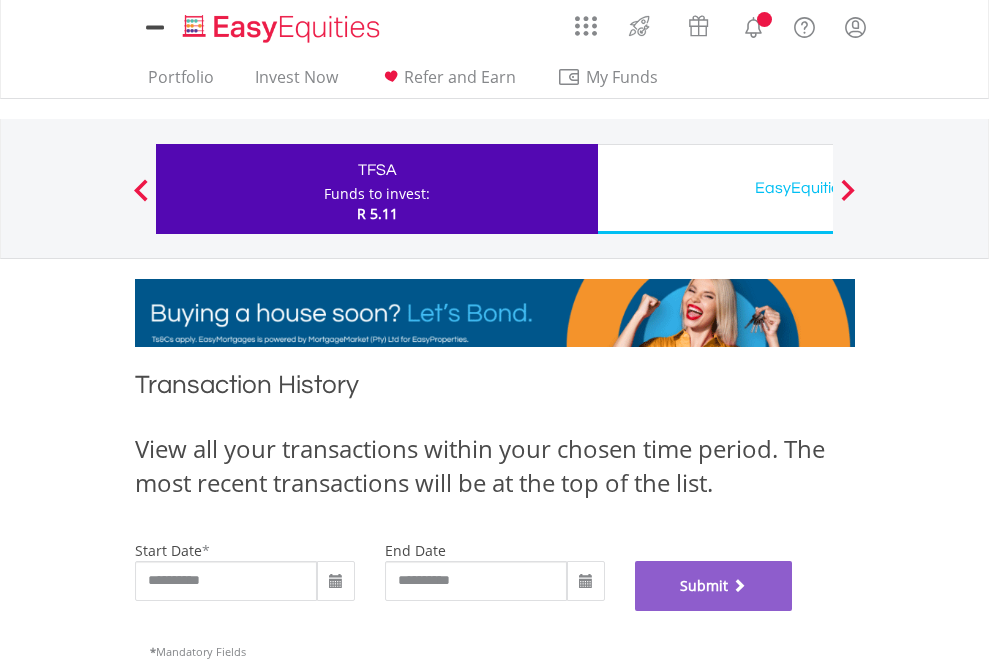 scroll, scrollTop: 811, scrollLeft: 0, axis: vertical 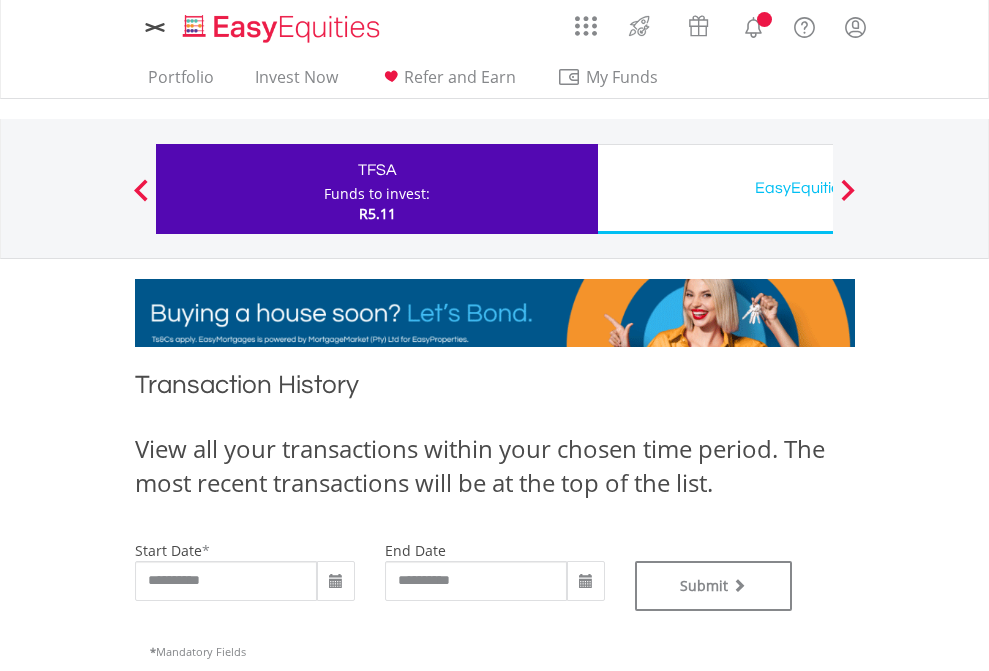 click on "EasyEquities USD" at bounding box center (818, 188) 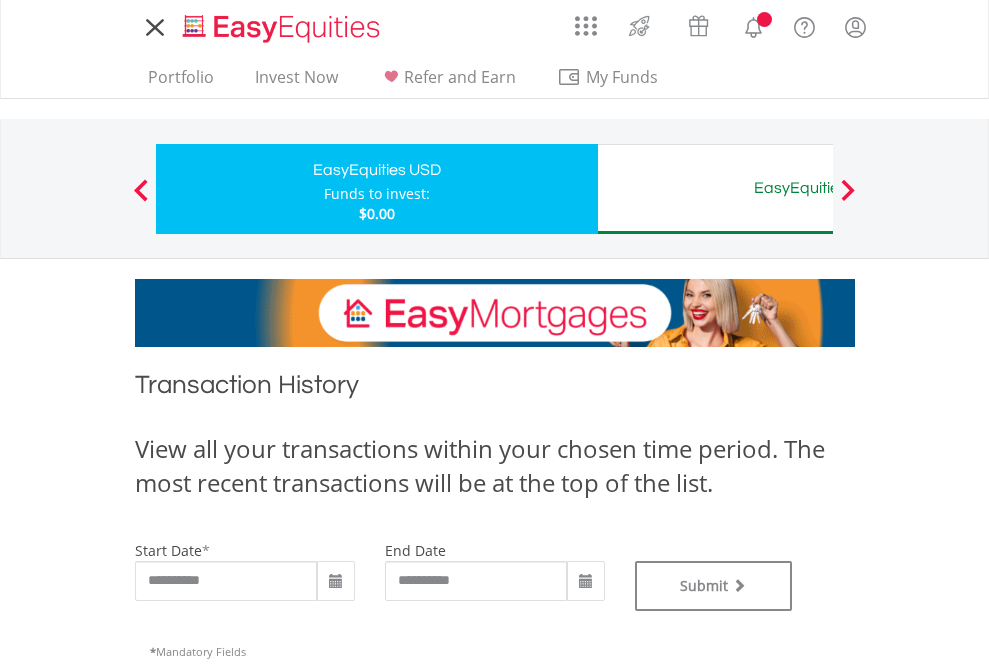 scroll, scrollTop: 0, scrollLeft: 0, axis: both 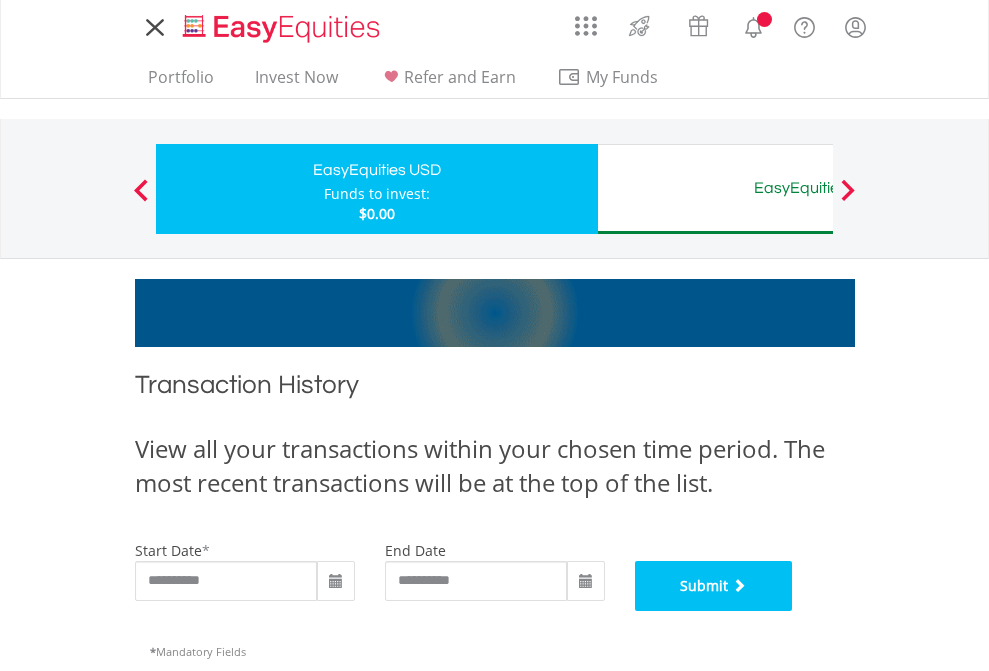 click on "Submit" at bounding box center (714, 586) 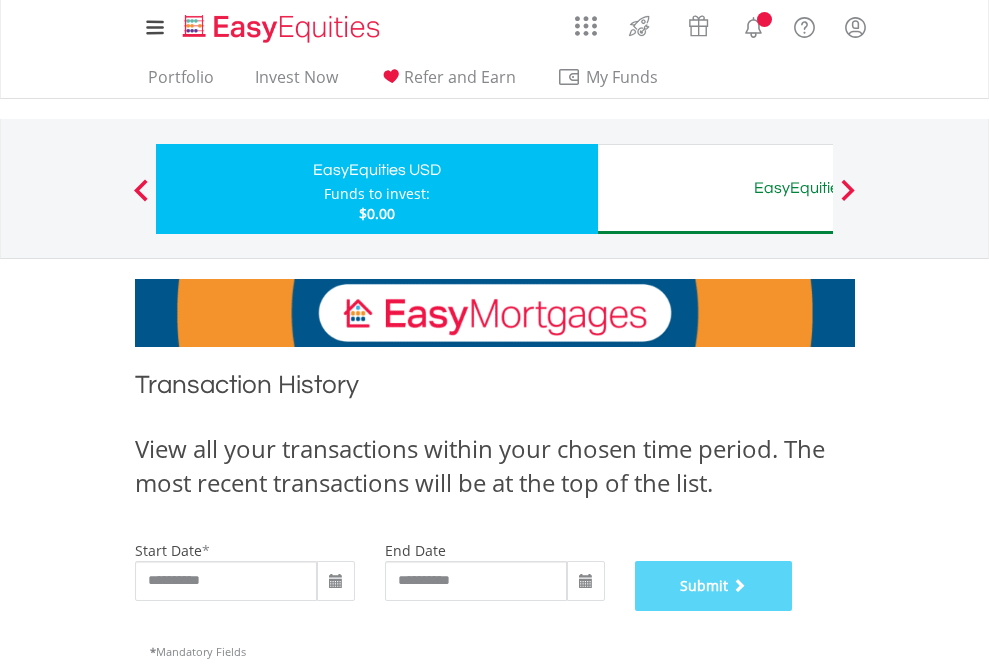 scroll, scrollTop: 811, scrollLeft: 0, axis: vertical 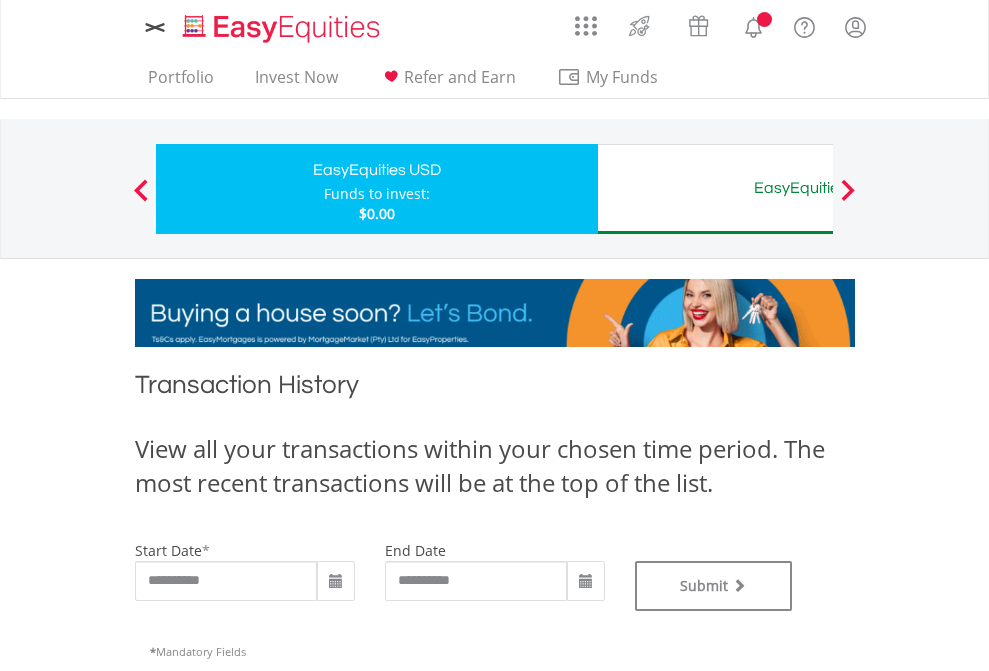 click on "EasyEquities AUD" at bounding box center [818, 188] 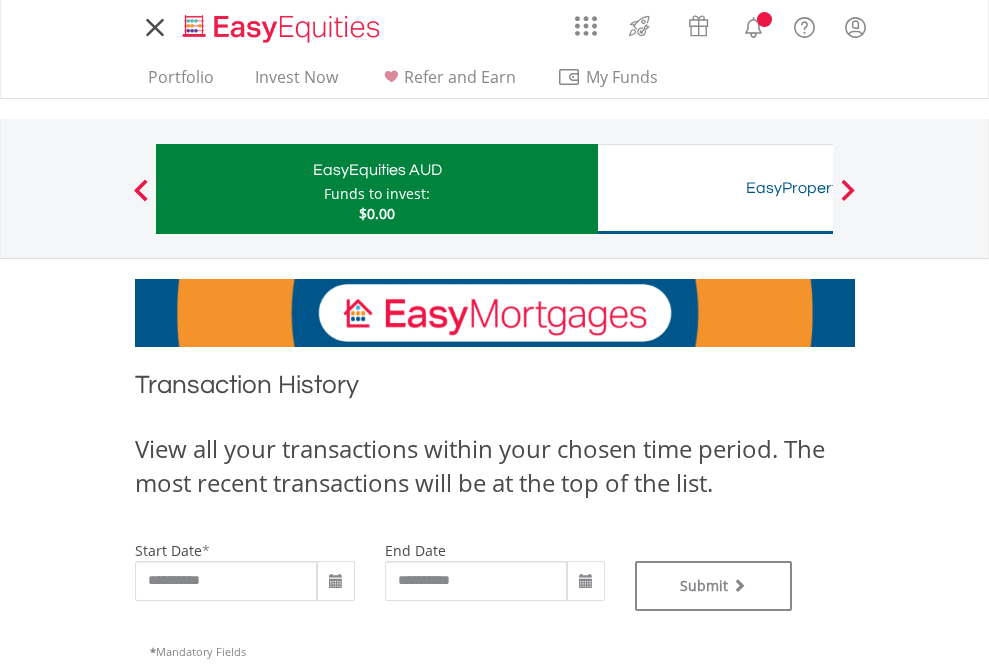 scroll, scrollTop: 0, scrollLeft: 0, axis: both 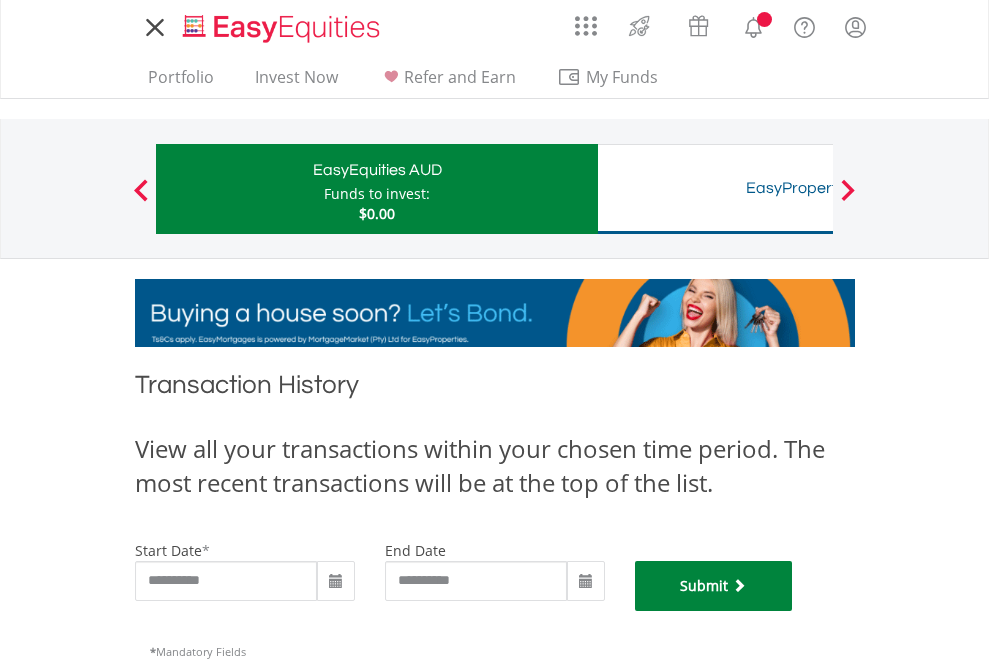 click on "Submit" at bounding box center (714, 586) 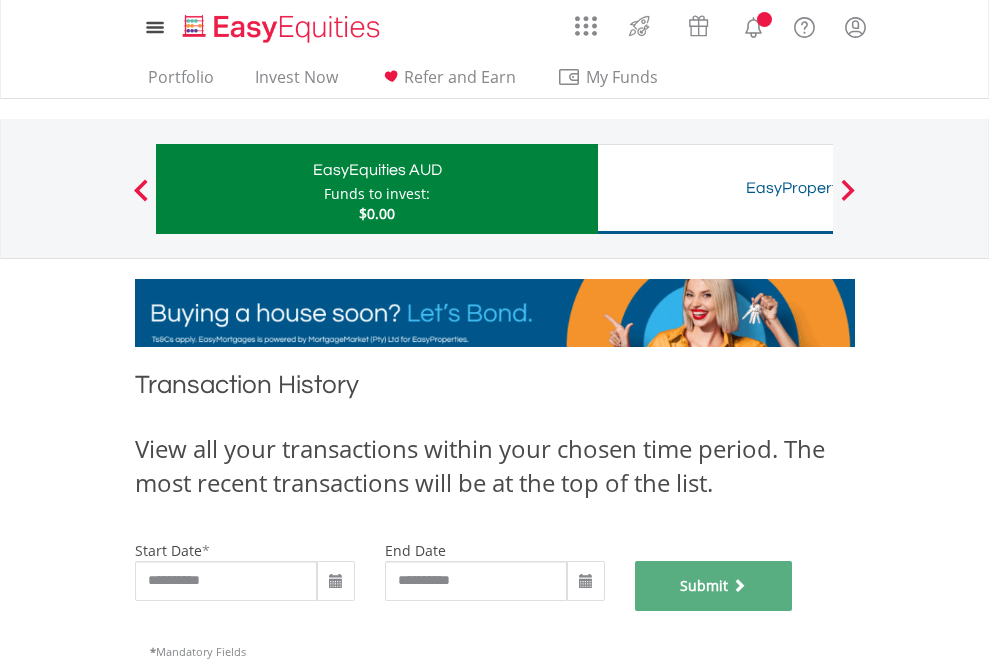 scroll, scrollTop: 811, scrollLeft: 0, axis: vertical 